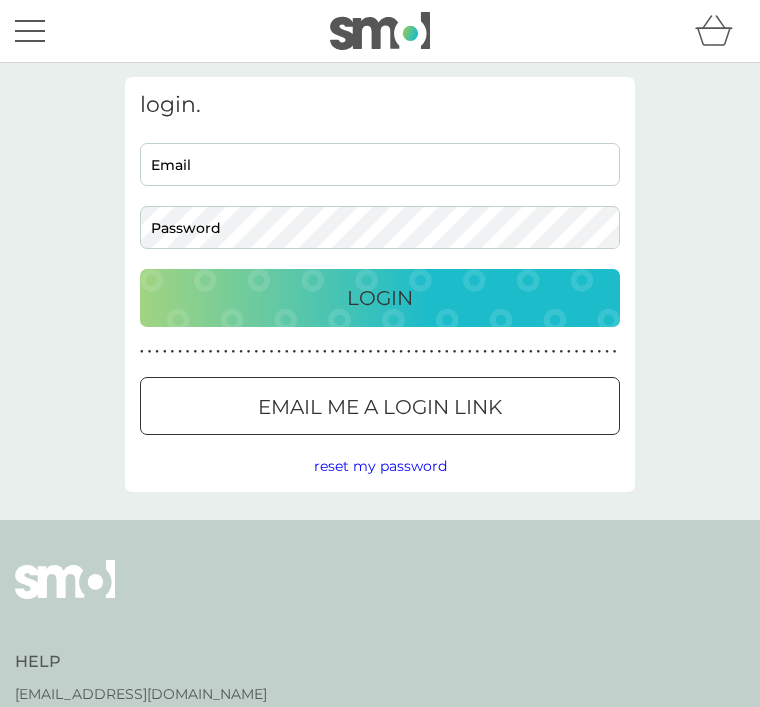 scroll, scrollTop: 0, scrollLeft: 0, axis: both 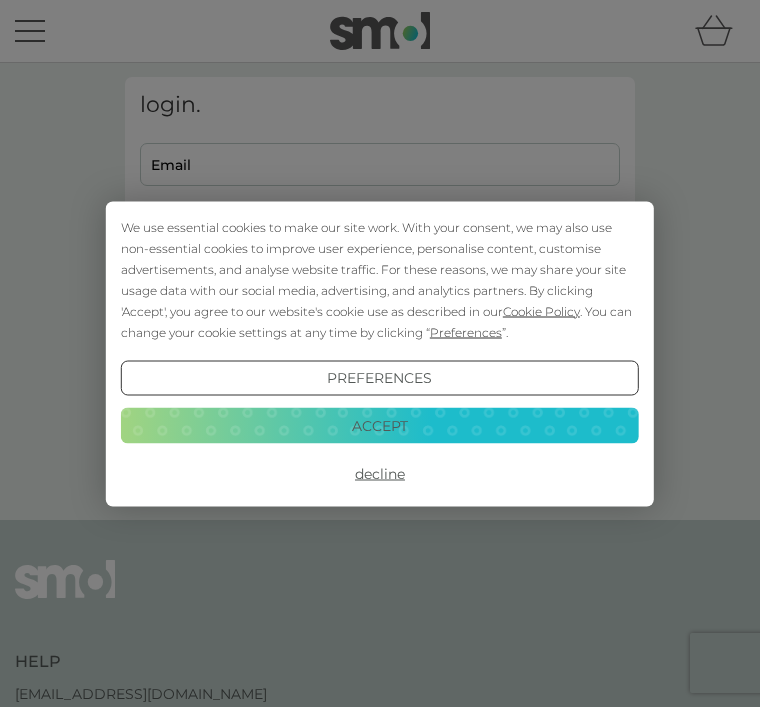 click on "Accept" at bounding box center [380, 426] 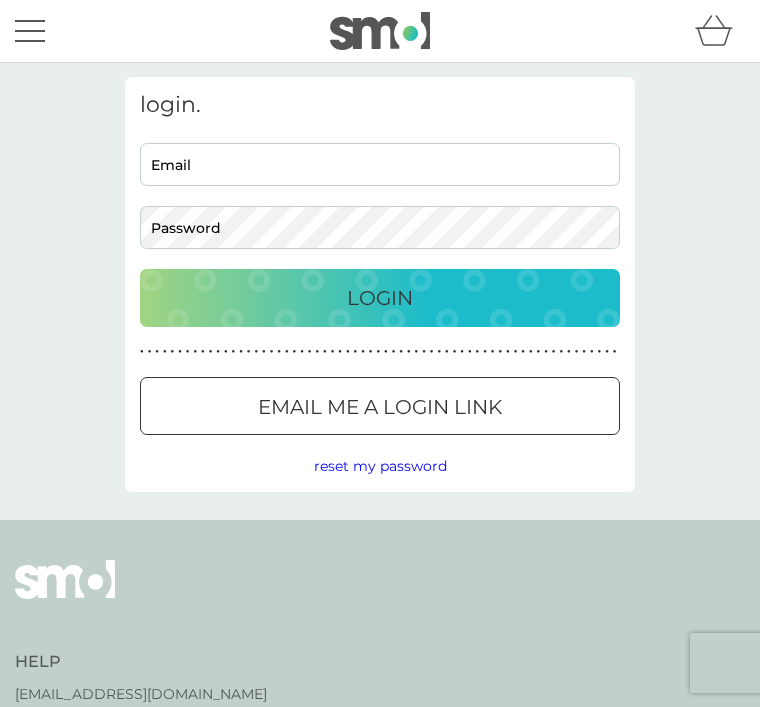 scroll, scrollTop: 0, scrollLeft: 0, axis: both 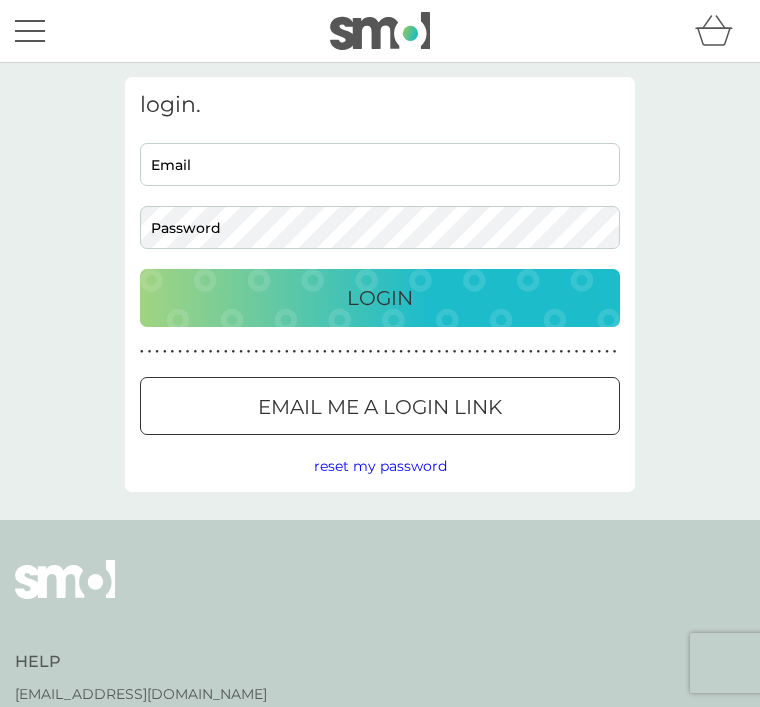 click on "Email" at bounding box center [380, 164] 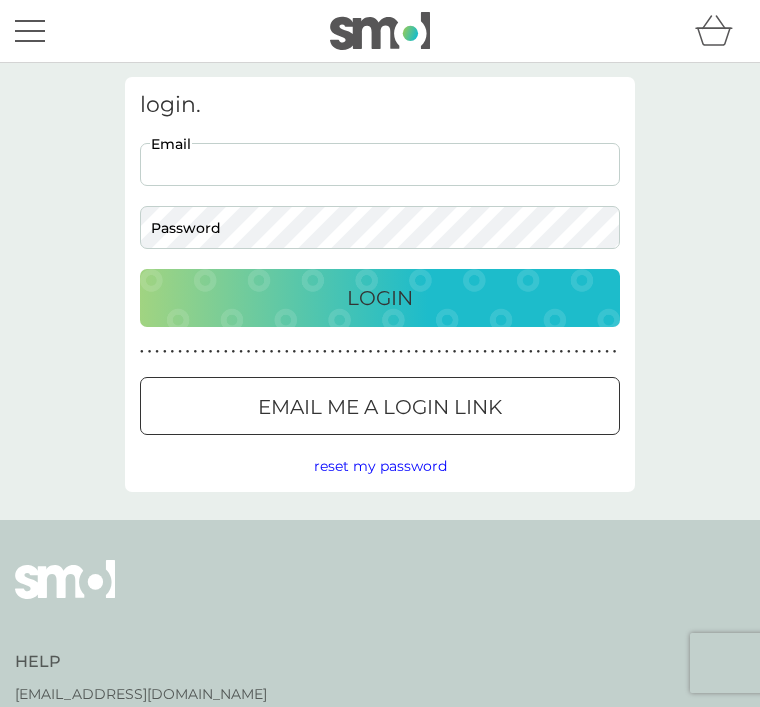 type on "[EMAIL_ADDRESS][DOMAIN_NAME]" 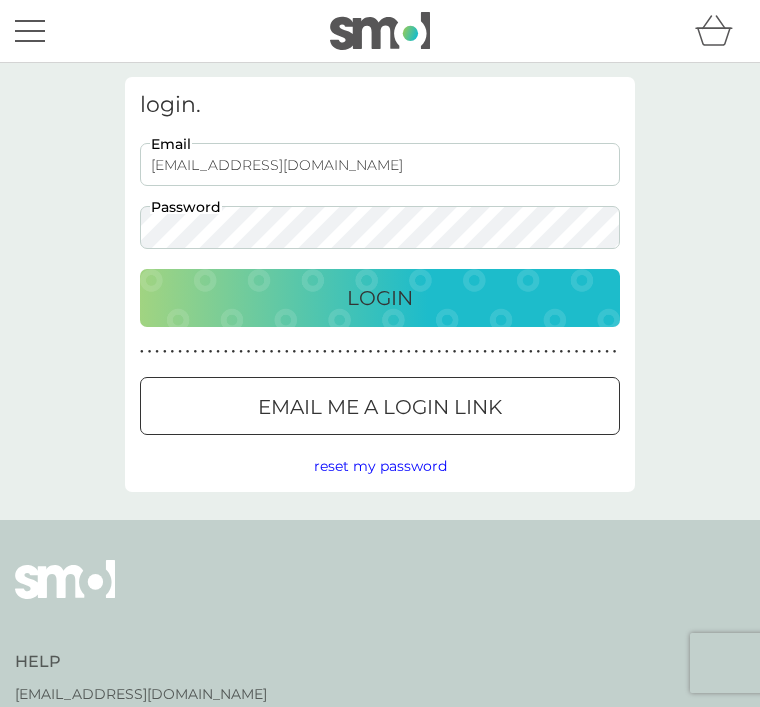 click on "Login" at bounding box center [380, 298] 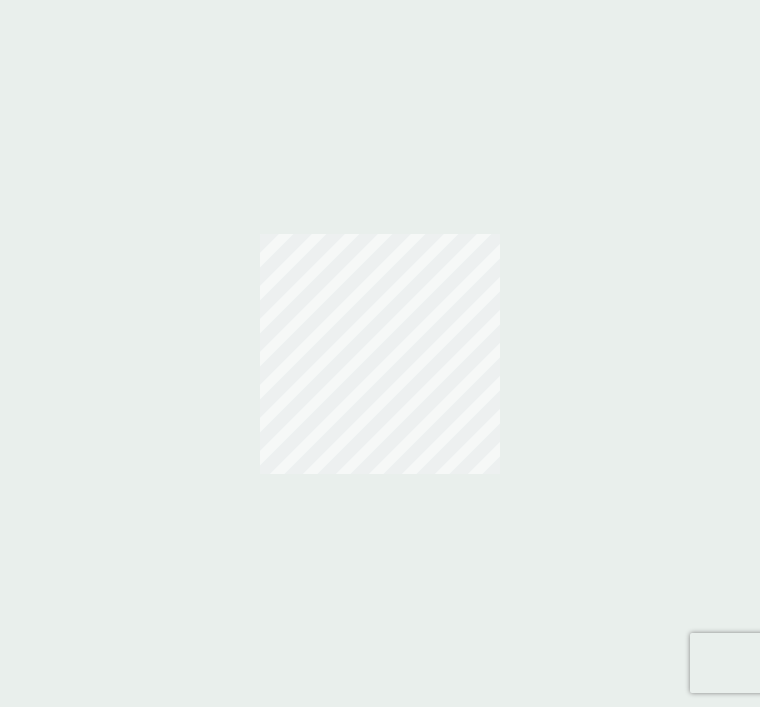 scroll, scrollTop: 0, scrollLeft: 0, axis: both 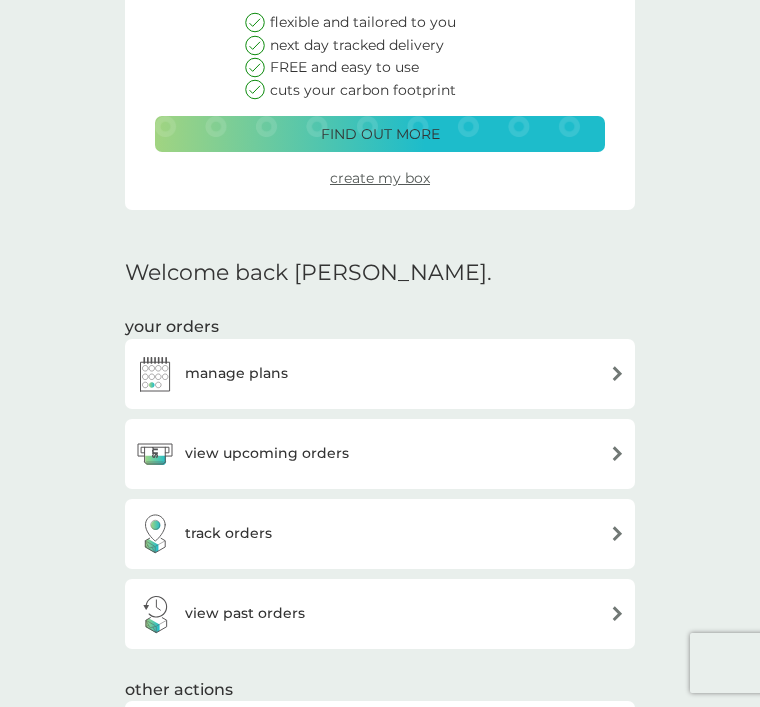 click at bounding box center [617, 373] 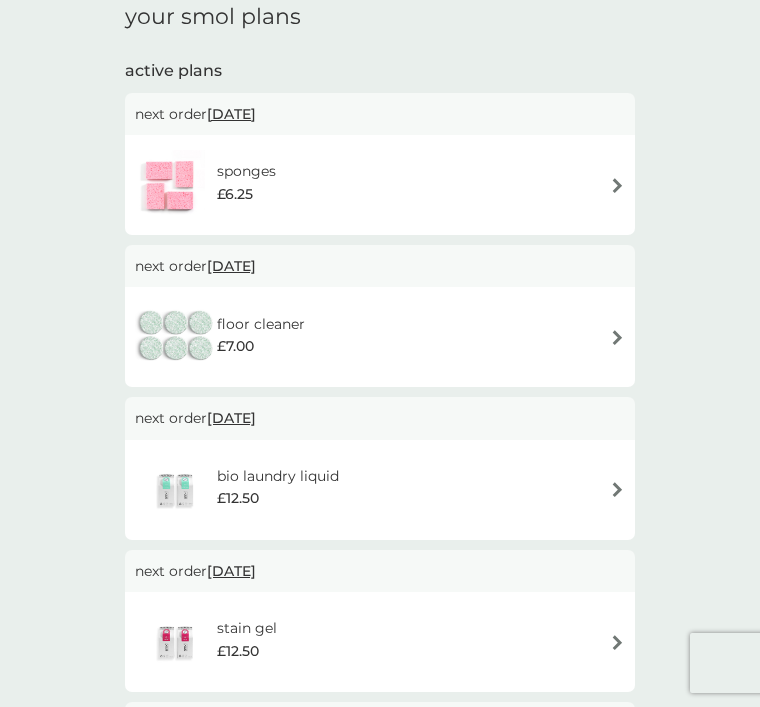 scroll, scrollTop: 0, scrollLeft: 0, axis: both 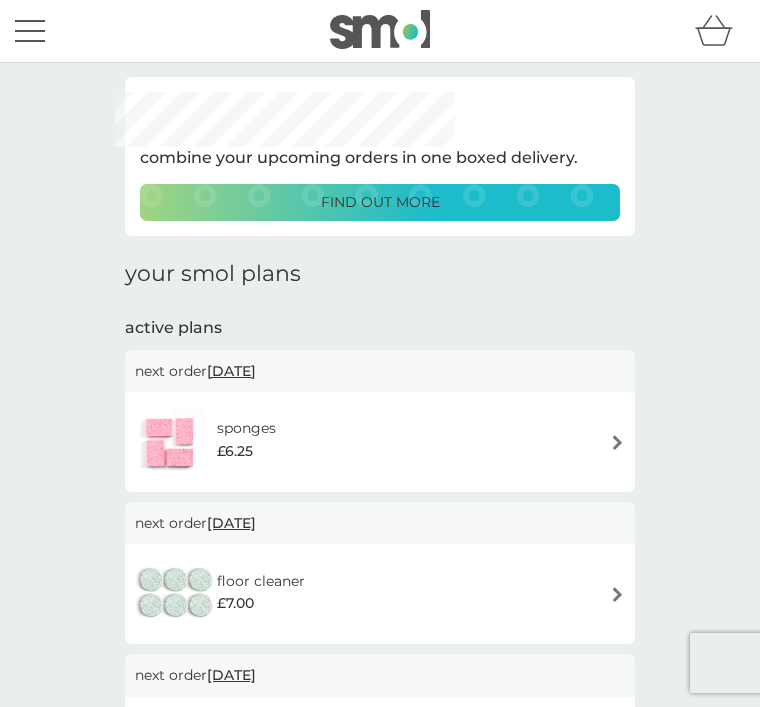 click at bounding box center [617, 442] 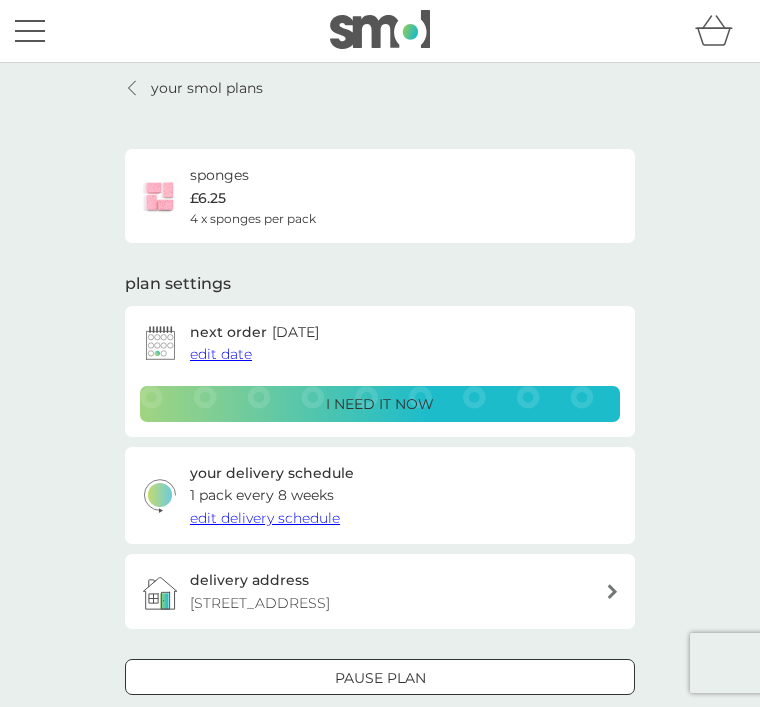 click on "edit date" at bounding box center (221, 354) 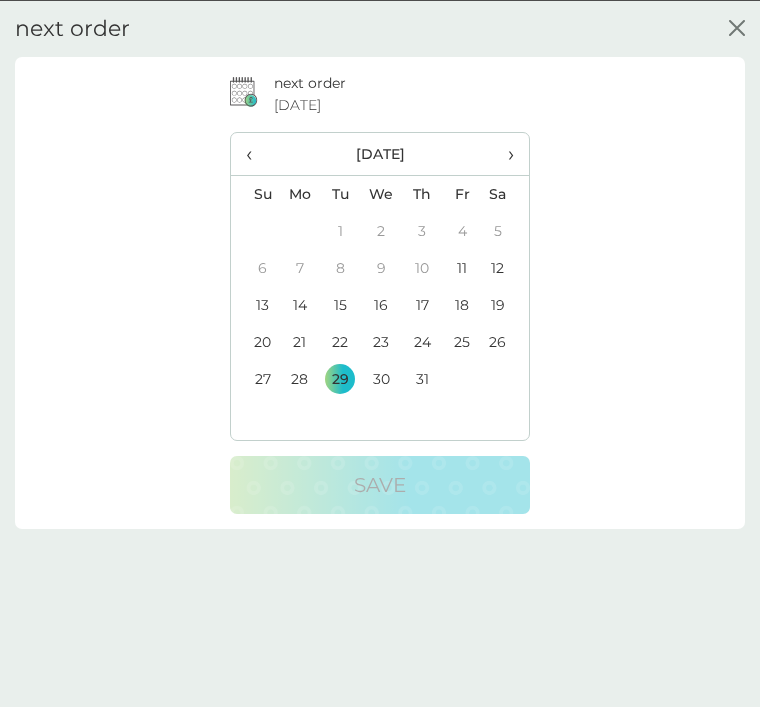 click on "›" at bounding box center (505, 153) 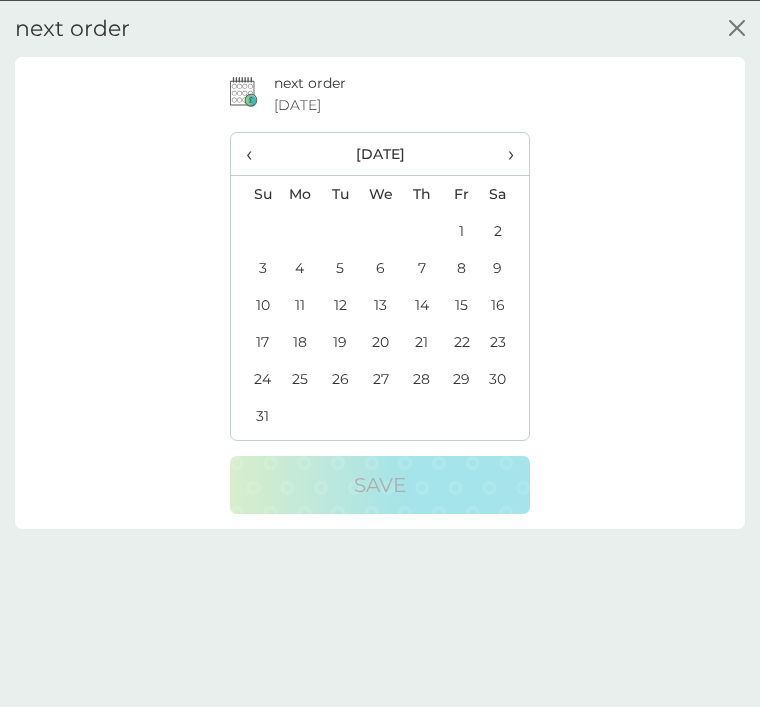click on "›" at bounding box center (505, 153) 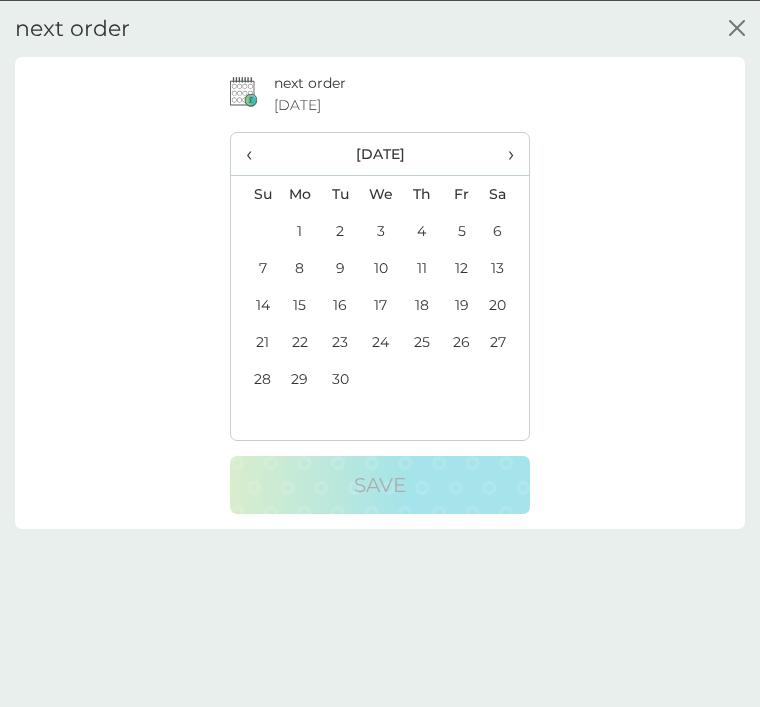 click on "30" at bounding box center [340, 378] 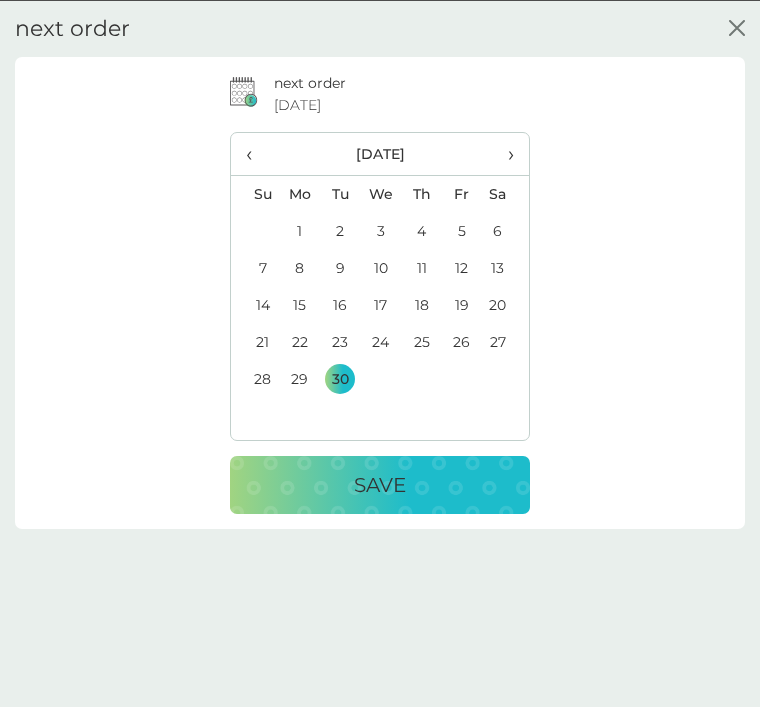 click on "Save" at bounding box center [380, 484] 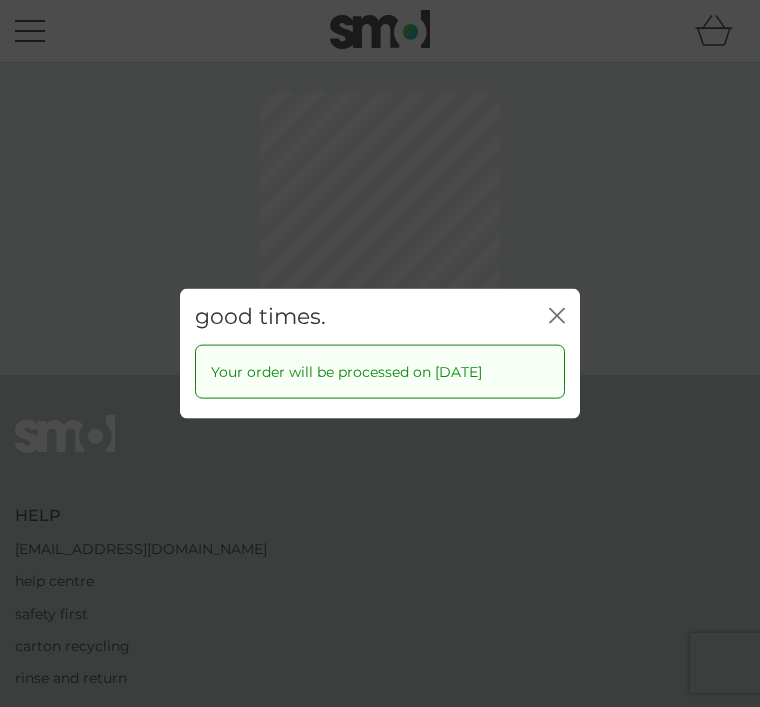 click on "good times. close" at bounding box center (380, 316) 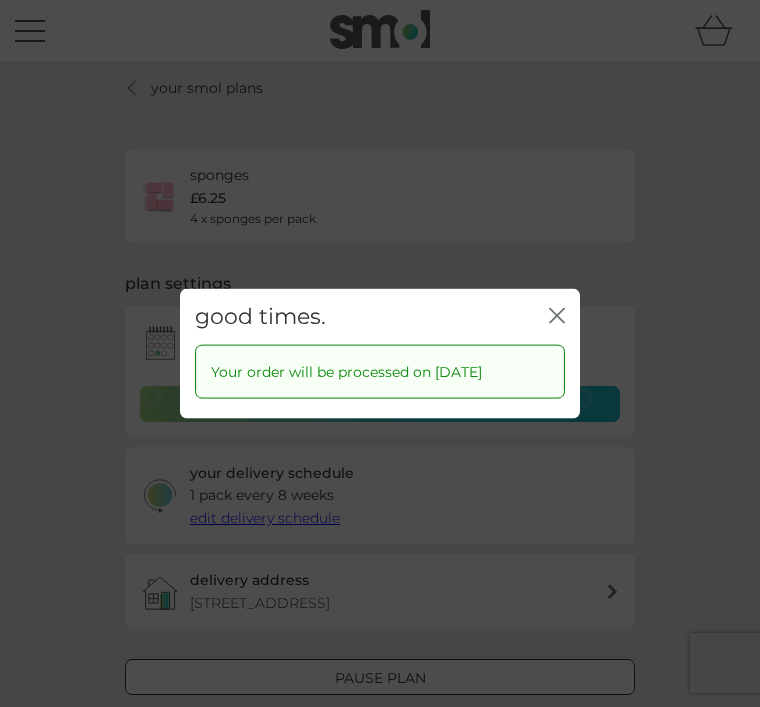 click on "close" 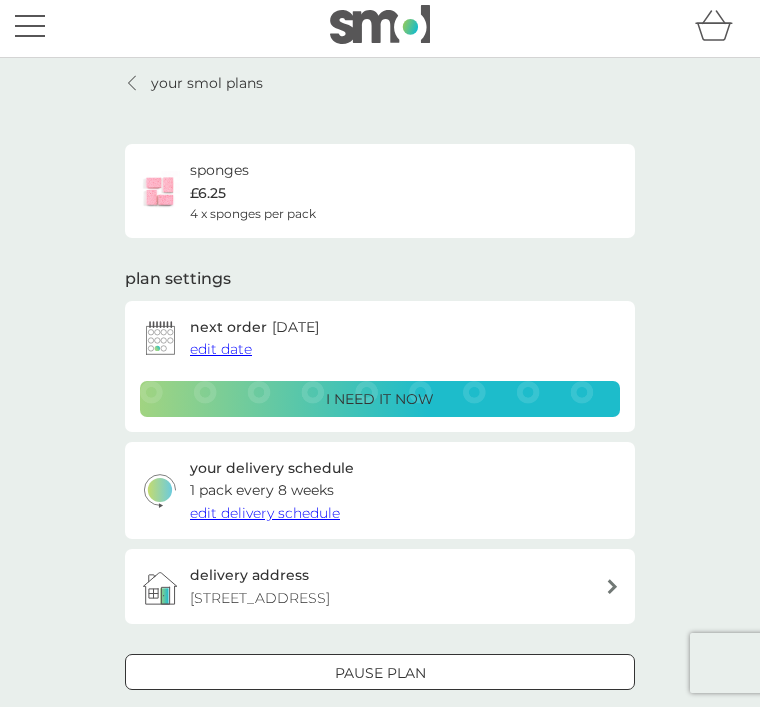 scroll, scrollTop: 0, scrollLeft: 0, axis: both 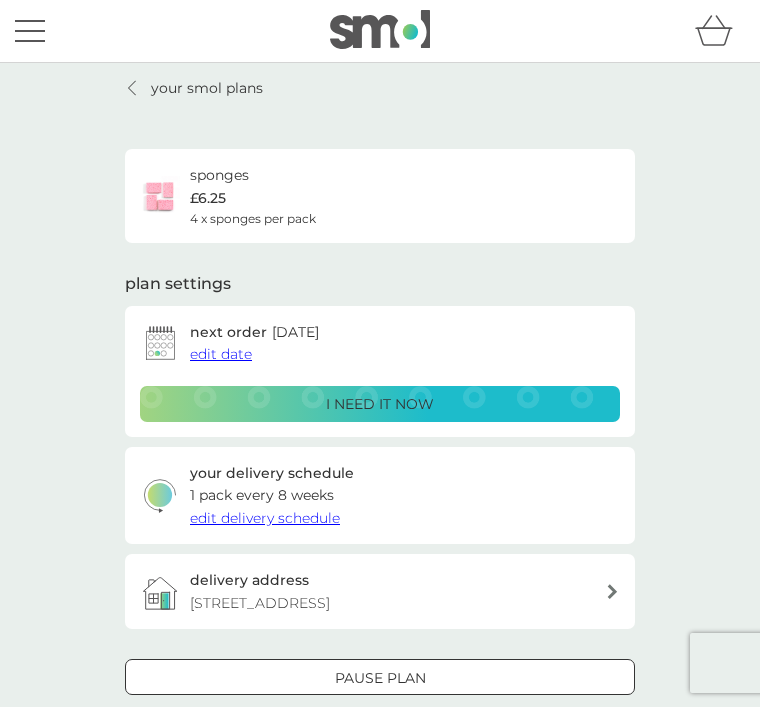 click at bounding box center (133, 88) 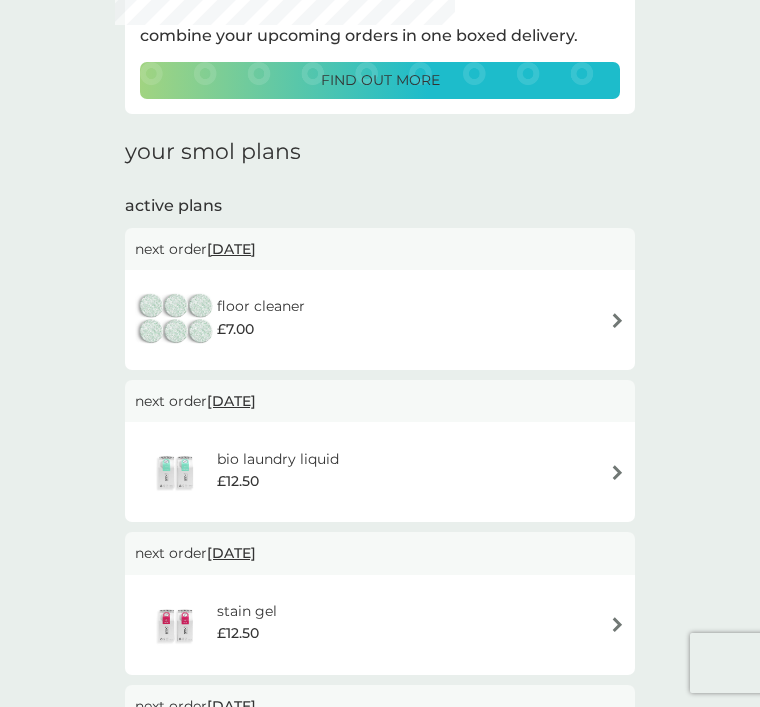 scroll, scrollTop: 123, scrollLeft: 0, axis: vertical 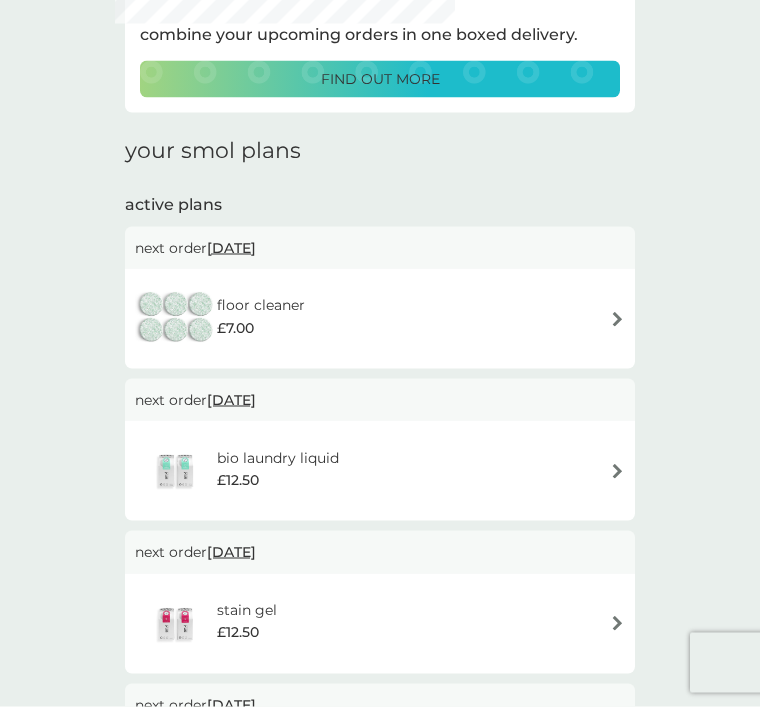 click at bounding box center (617, 319) 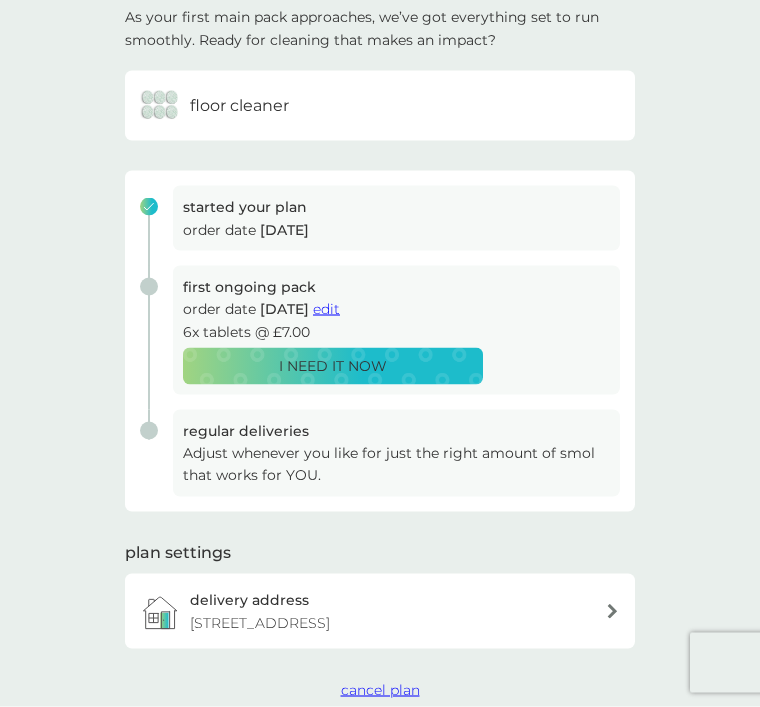 scroll, scrollTop: 0, scrollLeft: 0, axis: both 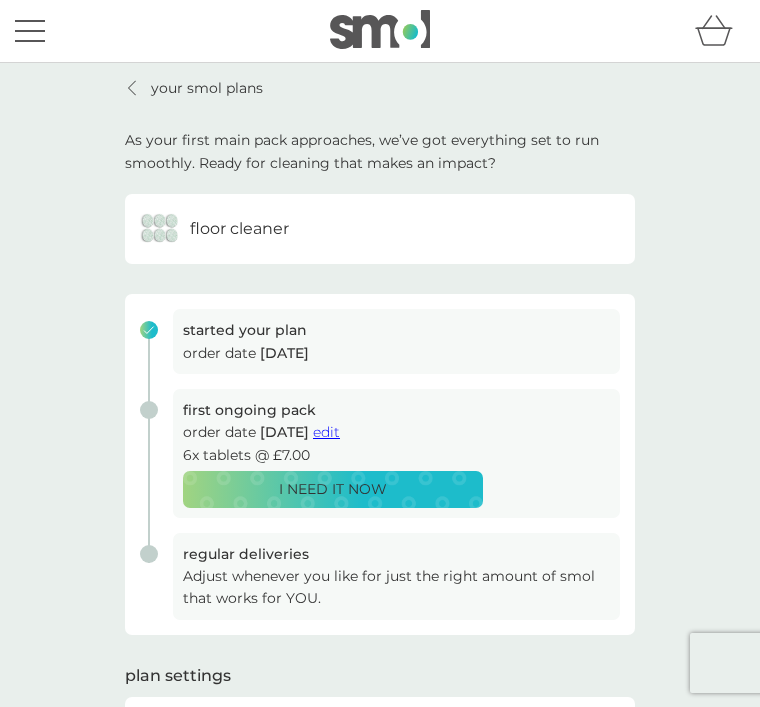click on "edit" at bounding box center (326, 432) 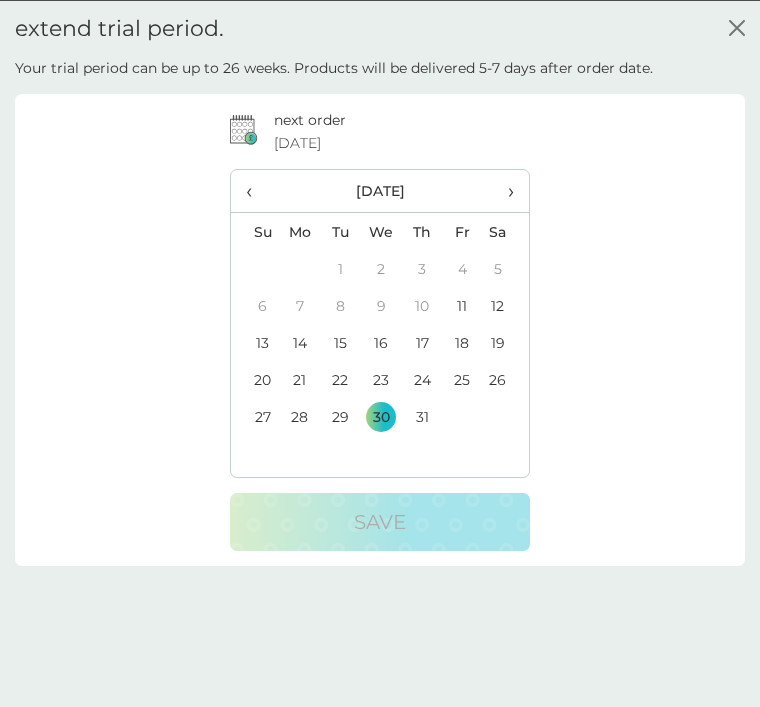 click on "›" at bounding box center (505, 191) 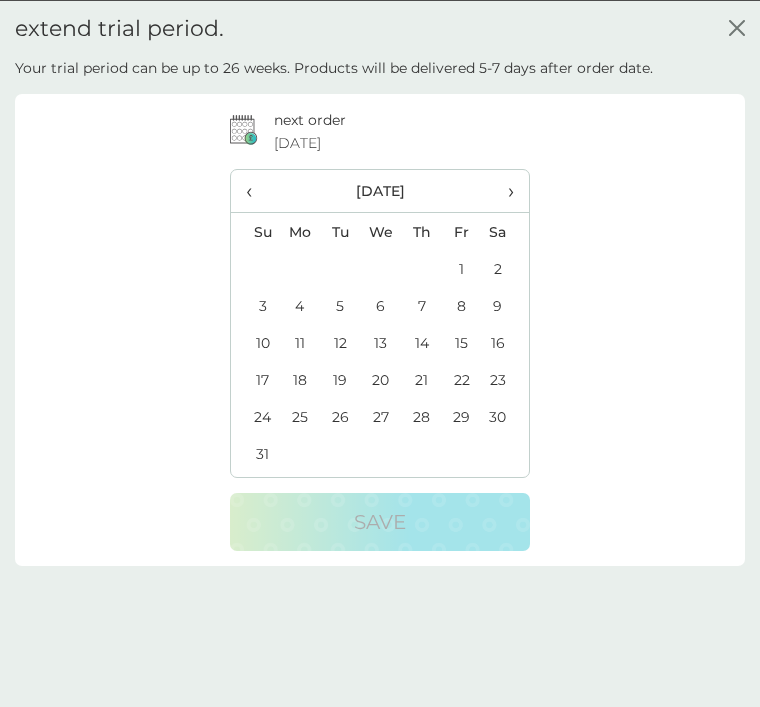 click on "›" at bounding box center (505, 191) 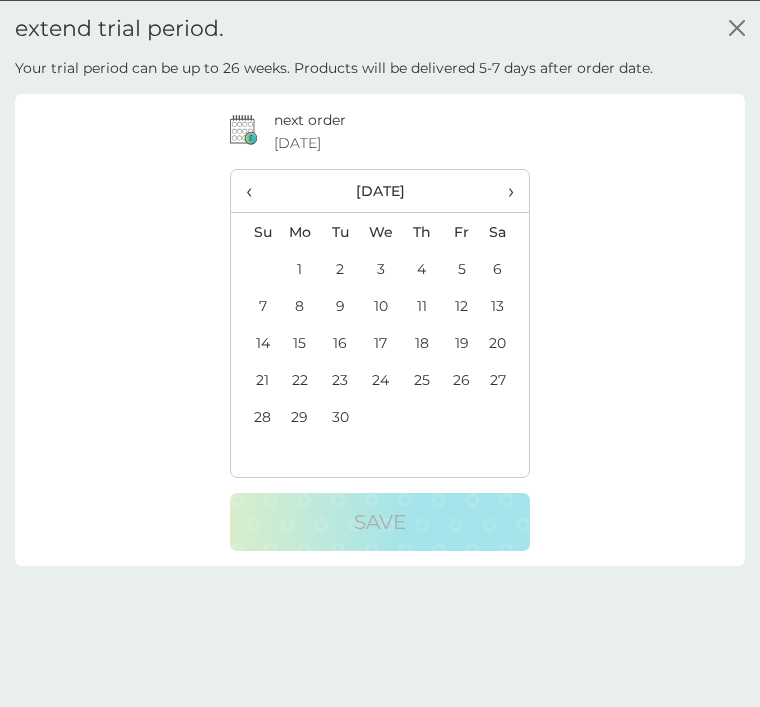 click on "30" at bounding box center [340, 416] 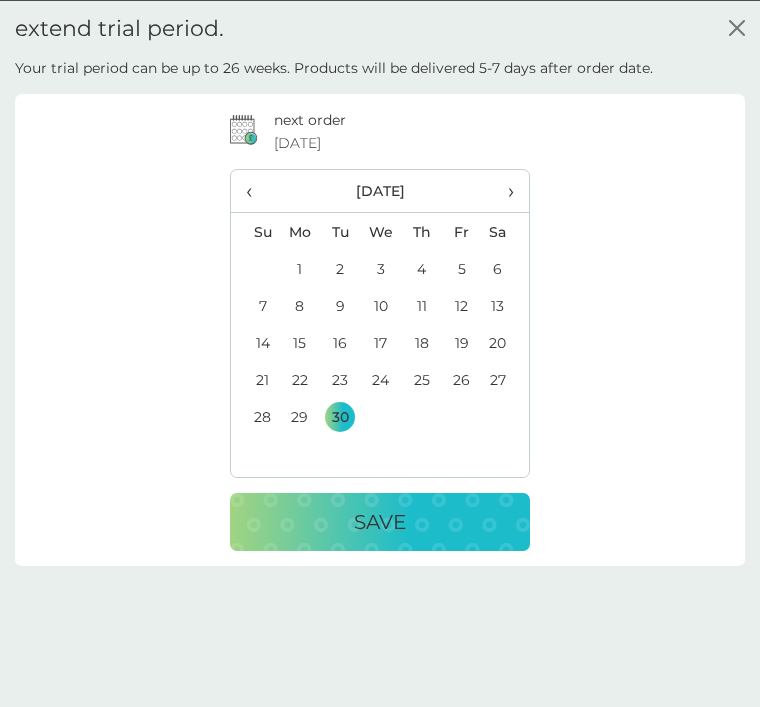 click on "Save" at bounding box center [380, 522] 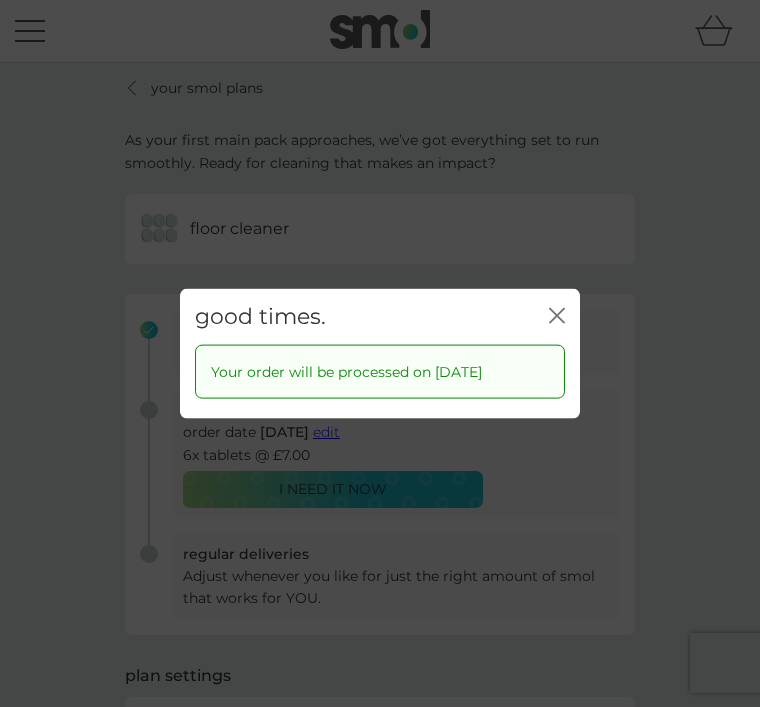 click 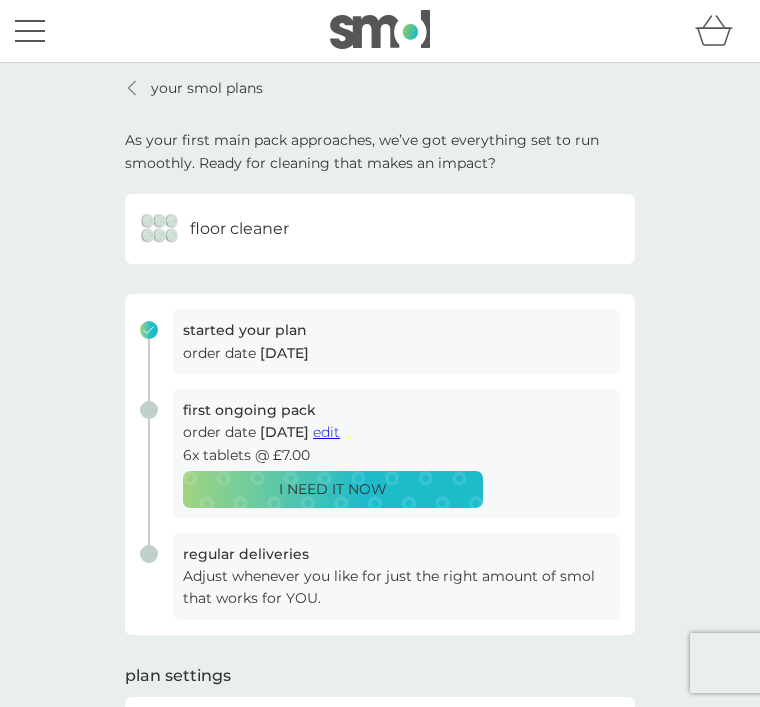 click 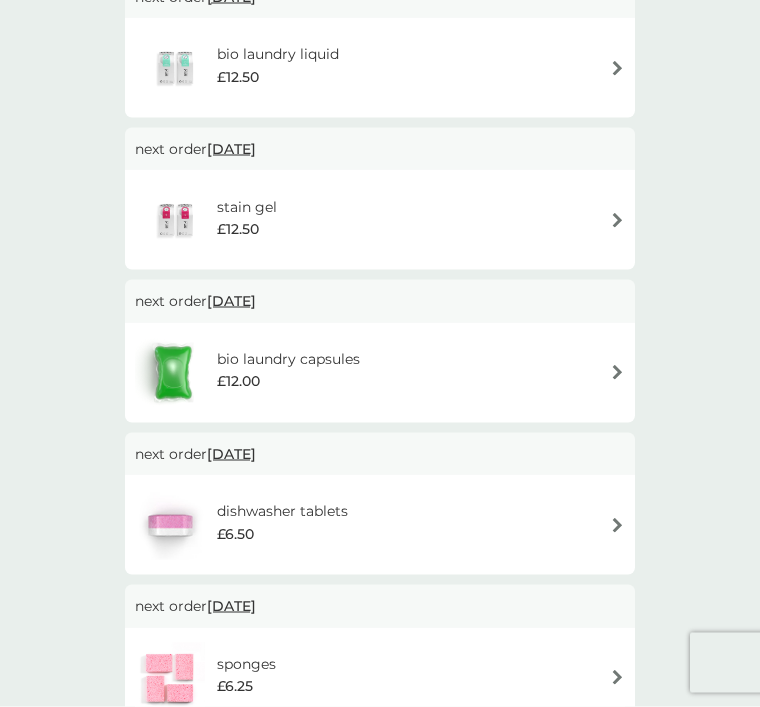 scroll, scrollTop: 375, scrollLeft: 0, axis: vertical 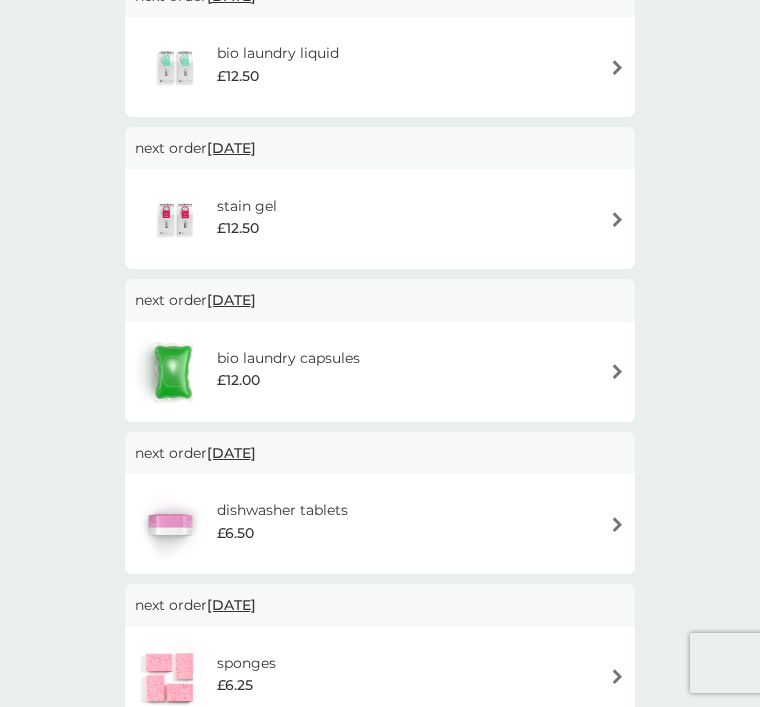 click at bounding box center [617, 371] 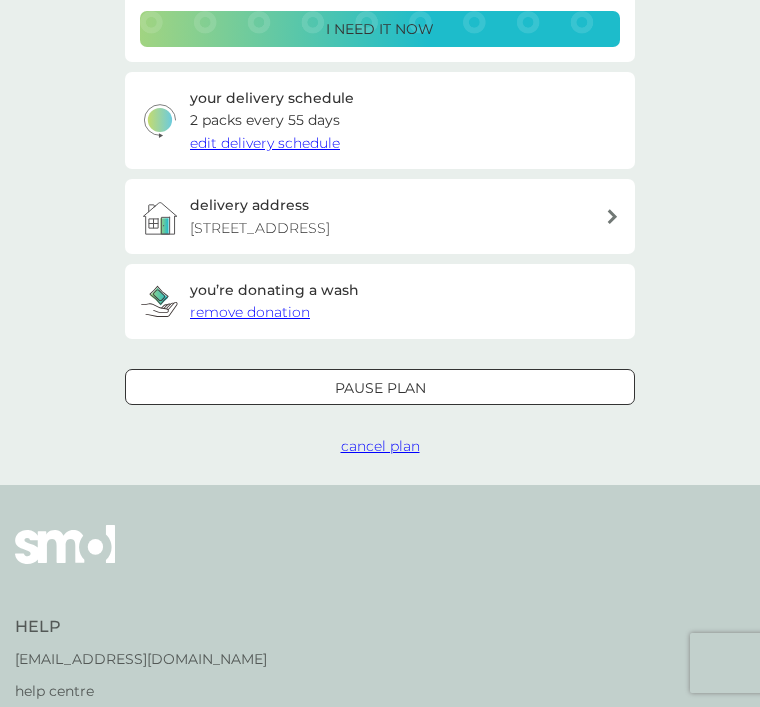 scroll, scrollTop: 0, scrollLeft: 0, axis: both 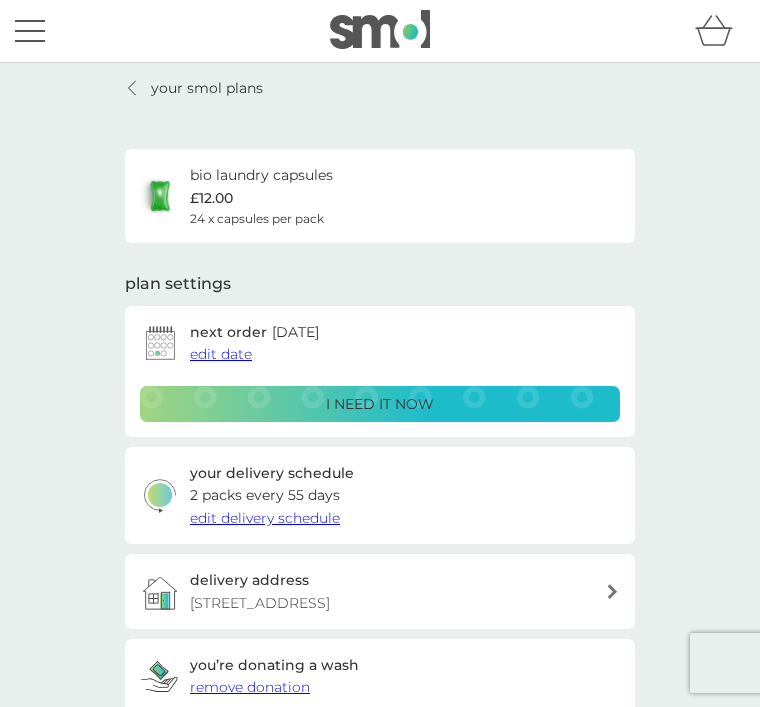 click on "edit date" at bounding box center [221, 354] 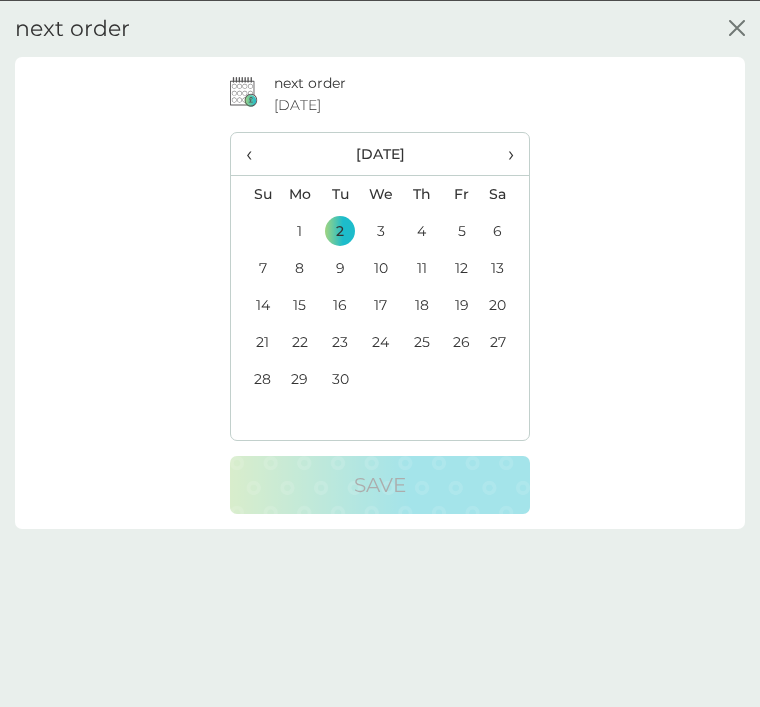 click on "30" at bounding box center [340, 378] 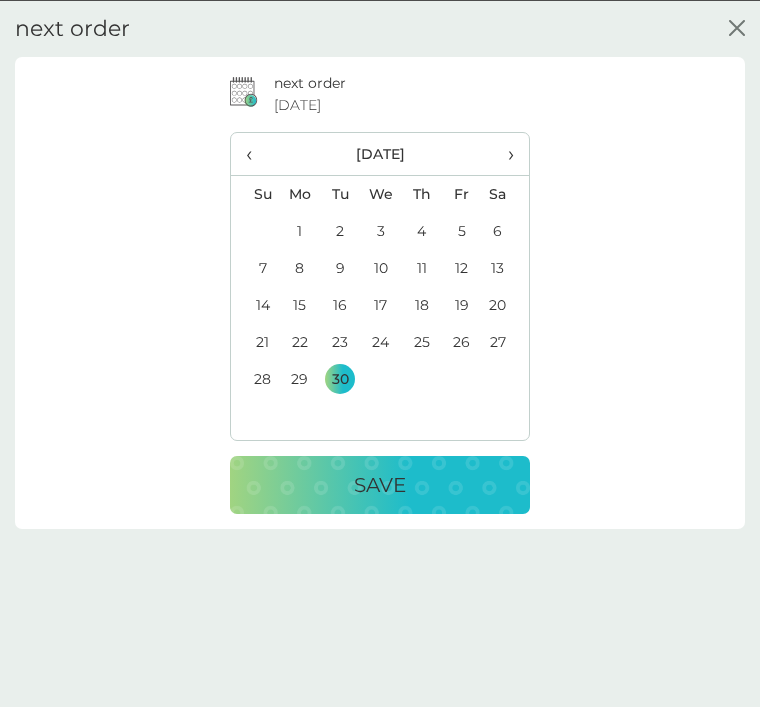 click on "Save" at bounding box center [380, 484] 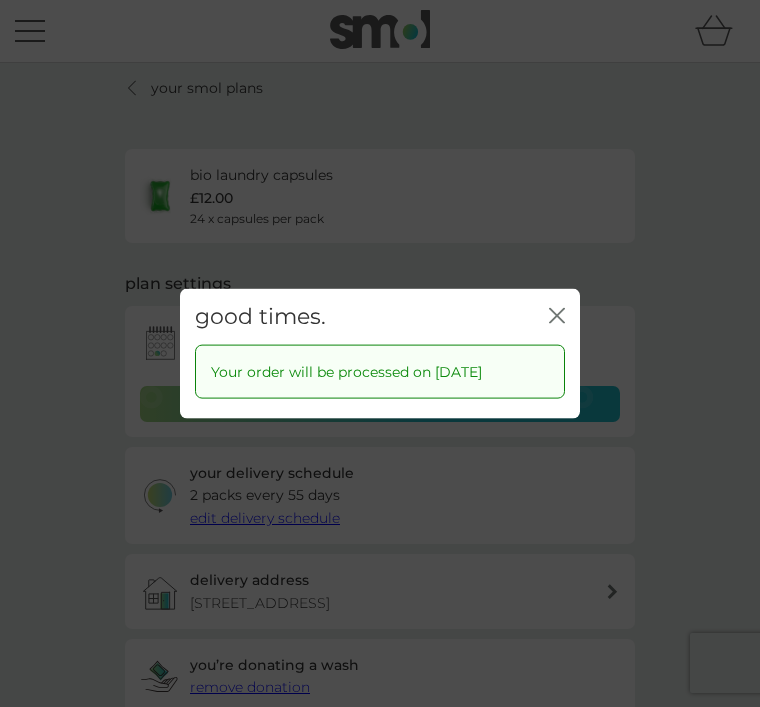 click on "close" at bounding box center (557, 316) 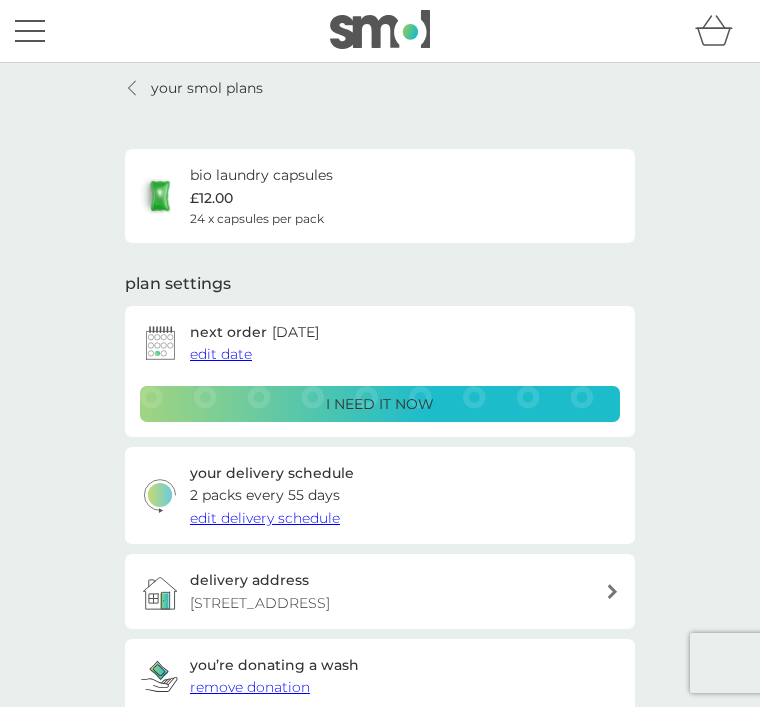 click at bounding box center (133, 88) 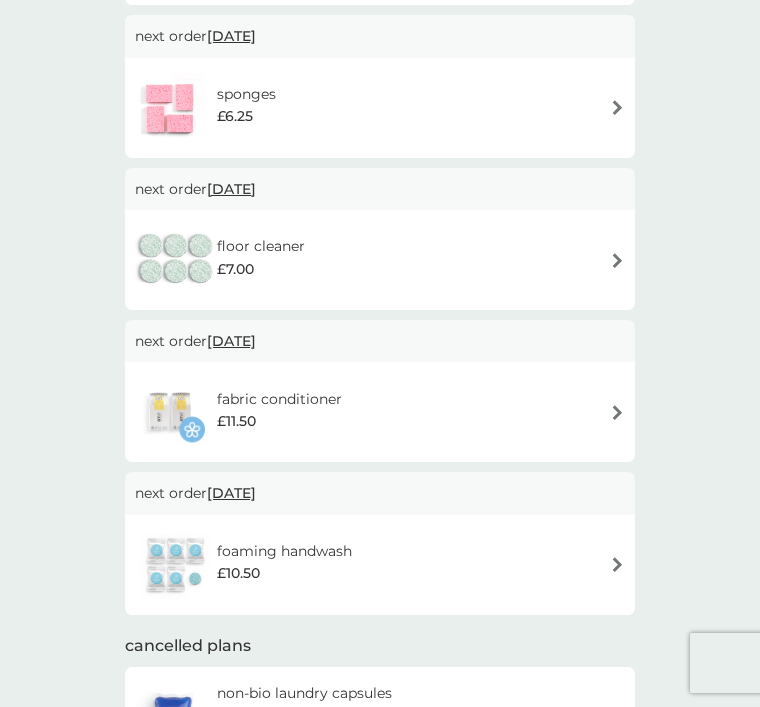 scroll, scrollTop: 943, scrollLeft: 0, axis: vertical 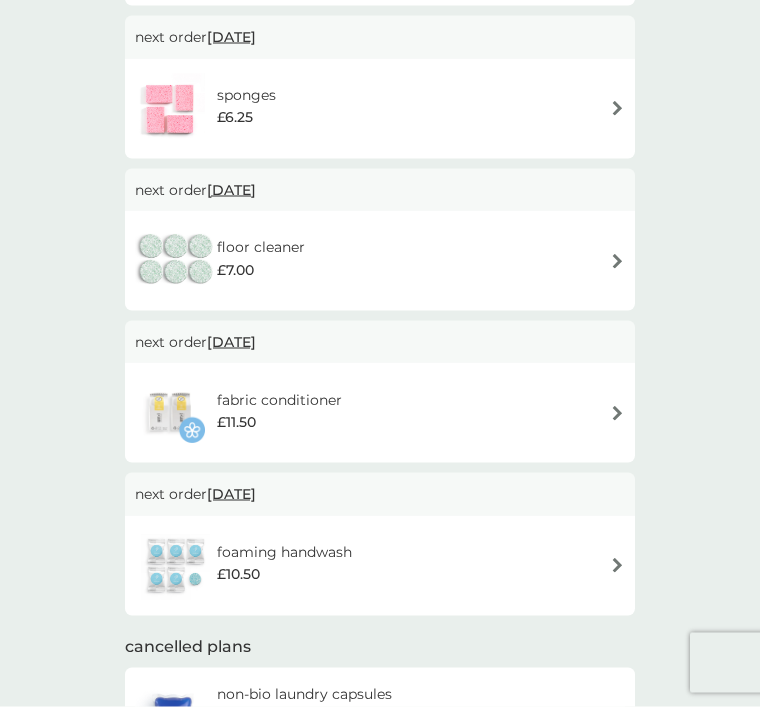 click at bounding box center [617, 413] 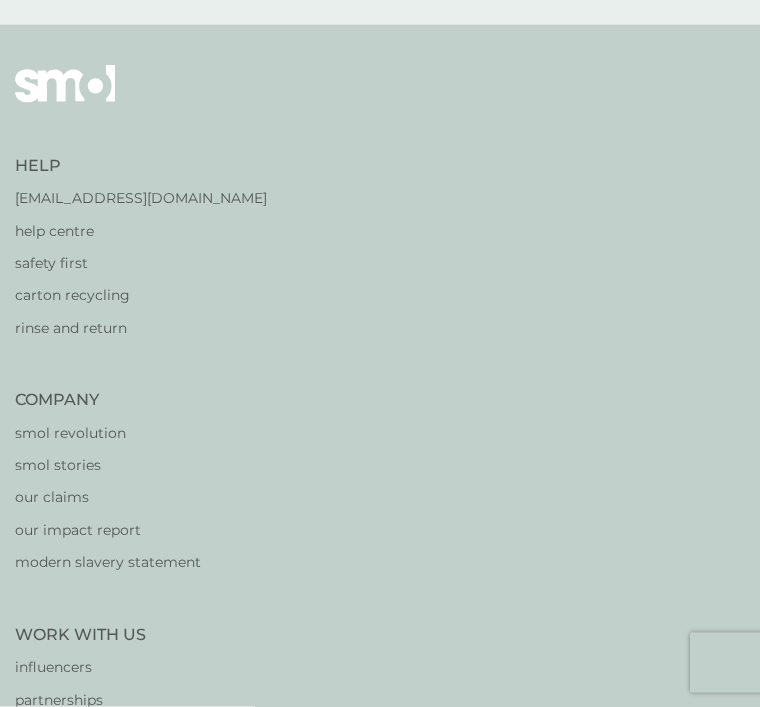 scroll, scrollTop: 0, scrollLeft: 0, axis: both 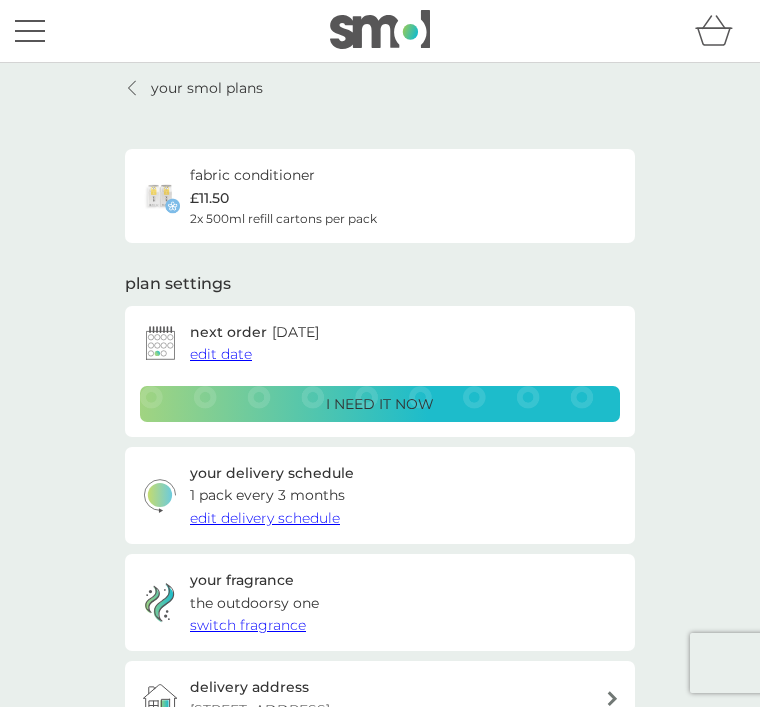 click on "edit date" at bounding box center [221, 354] 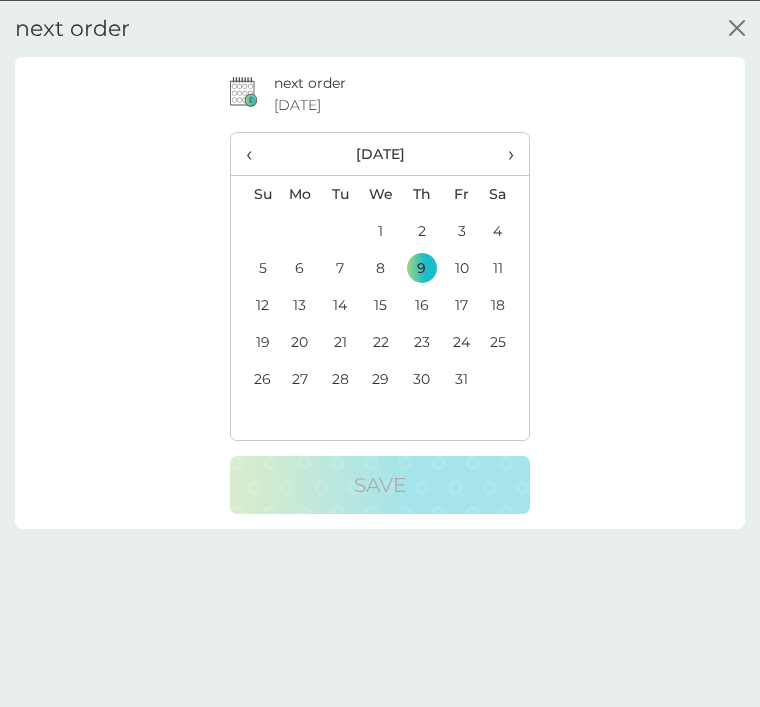 click on "30" at bounding box center (422, 378) 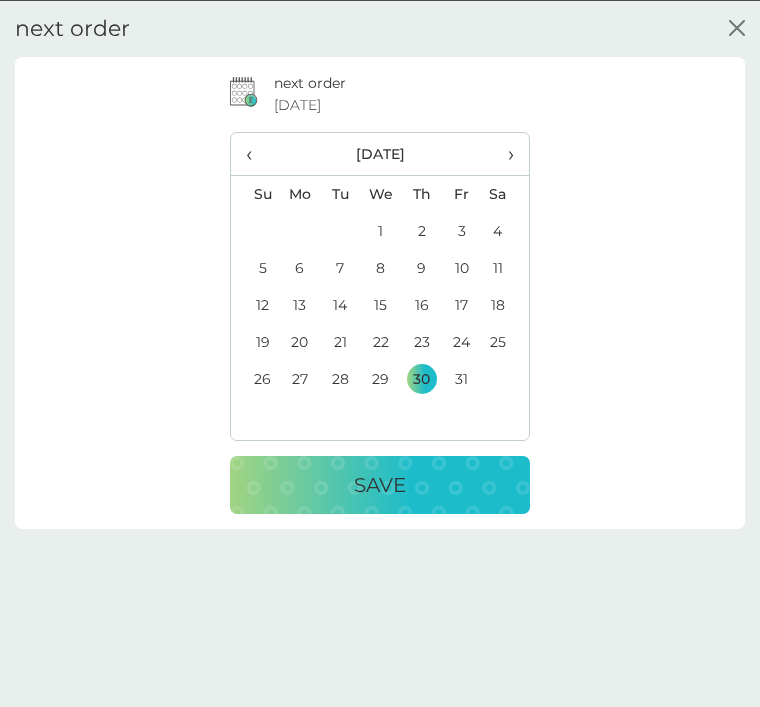 click on "Save" at bounding box center (380, 484) 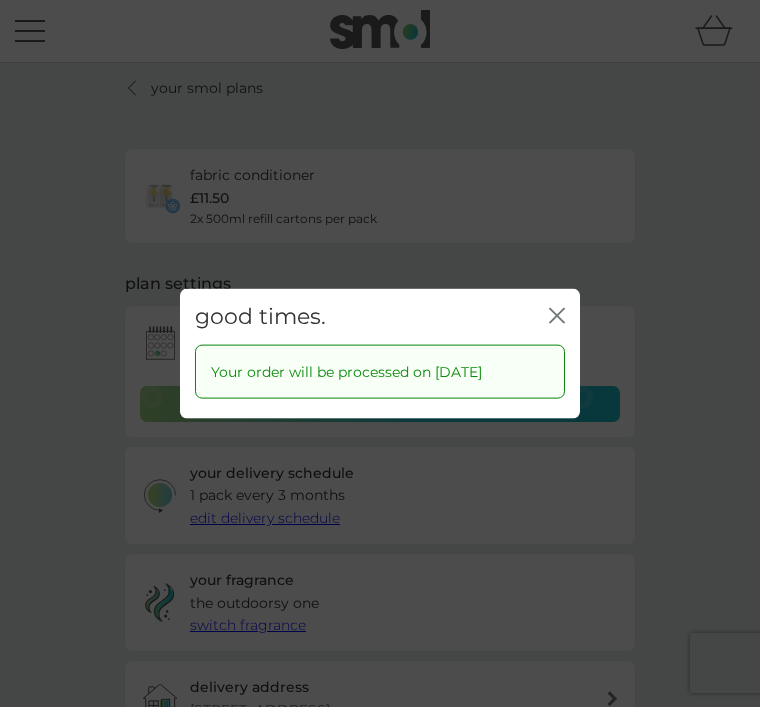 click on "close" 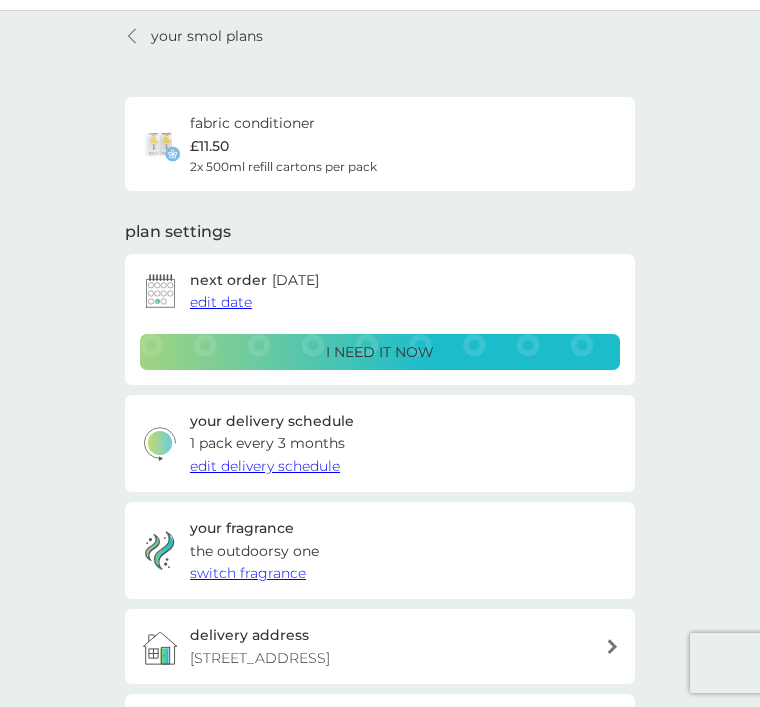 scroll, scrollTop: 51, scrollLeft: 0, axis: vertical 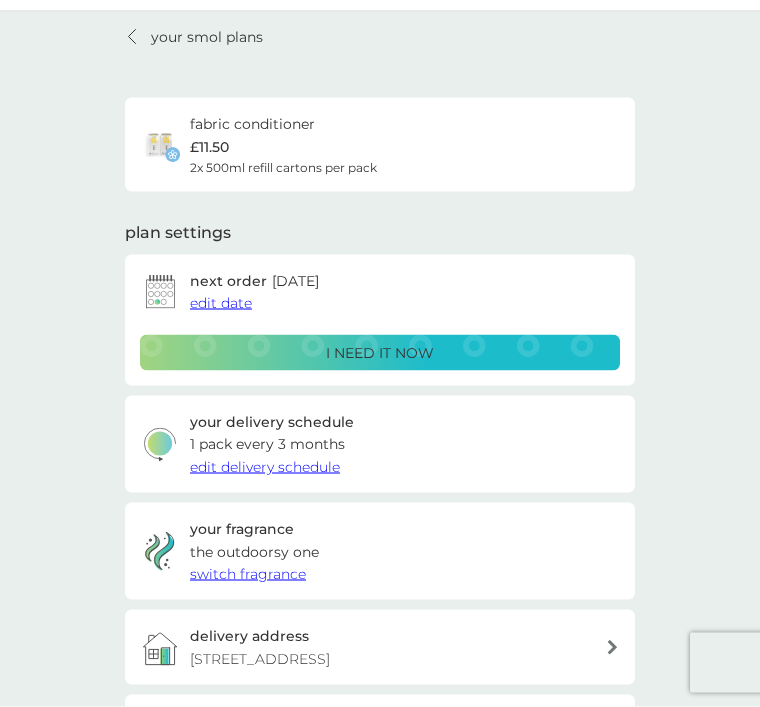 click on "your smol plans" at bounding box center (194, 37) 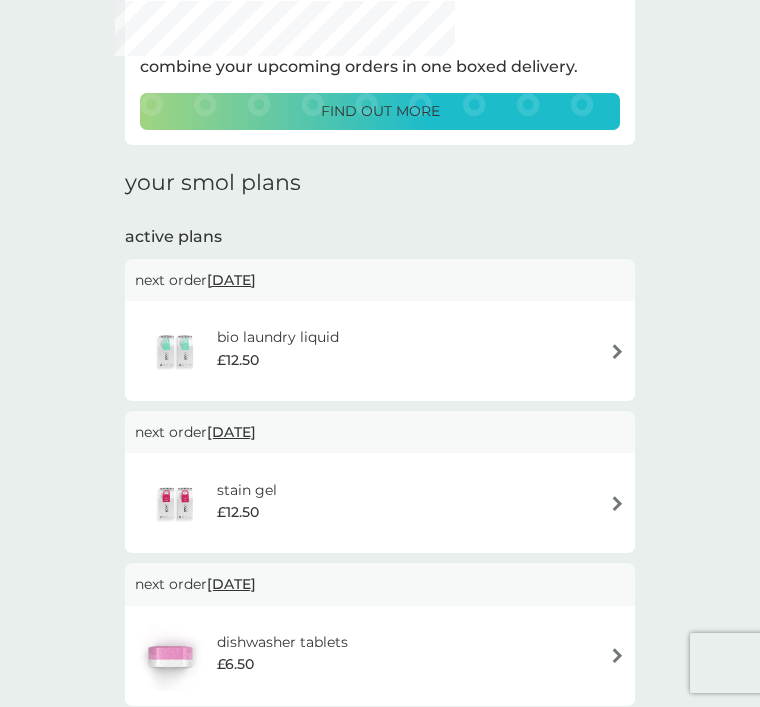 scroll, scrollTop: 93, scrollLeft: 0, axis: vertical 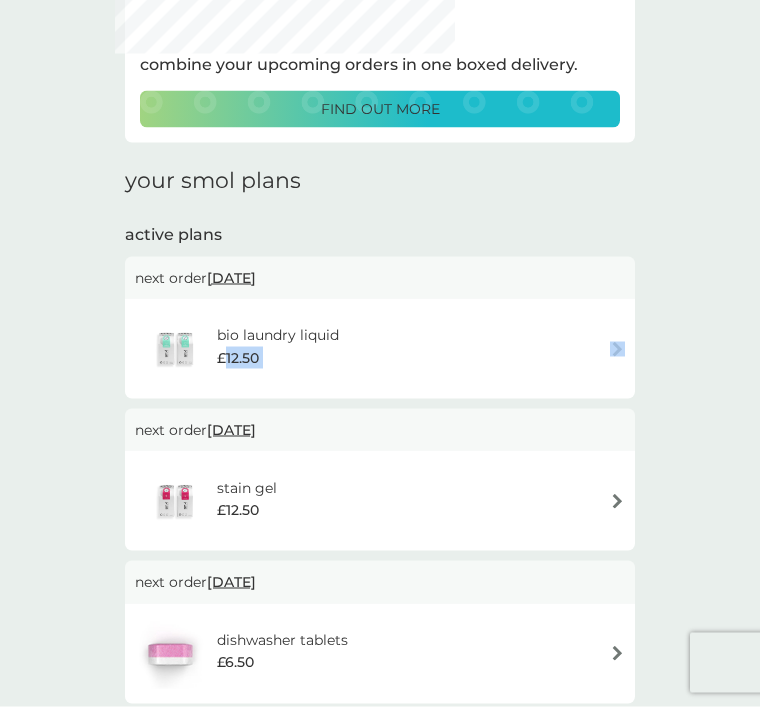 click at bounding box center (617, 349) 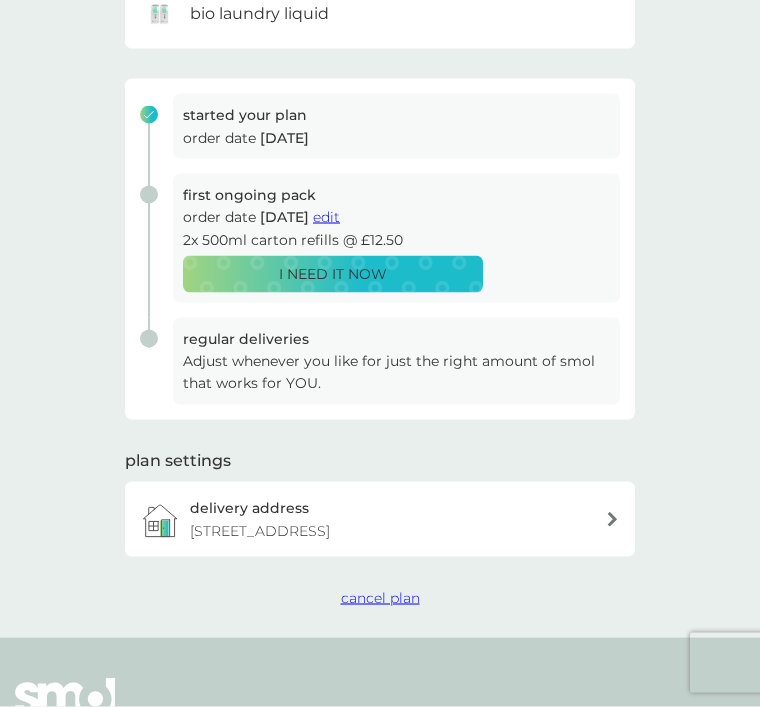 scroll, scrollTop: 216, scrollLeft: 0, axis: vertical 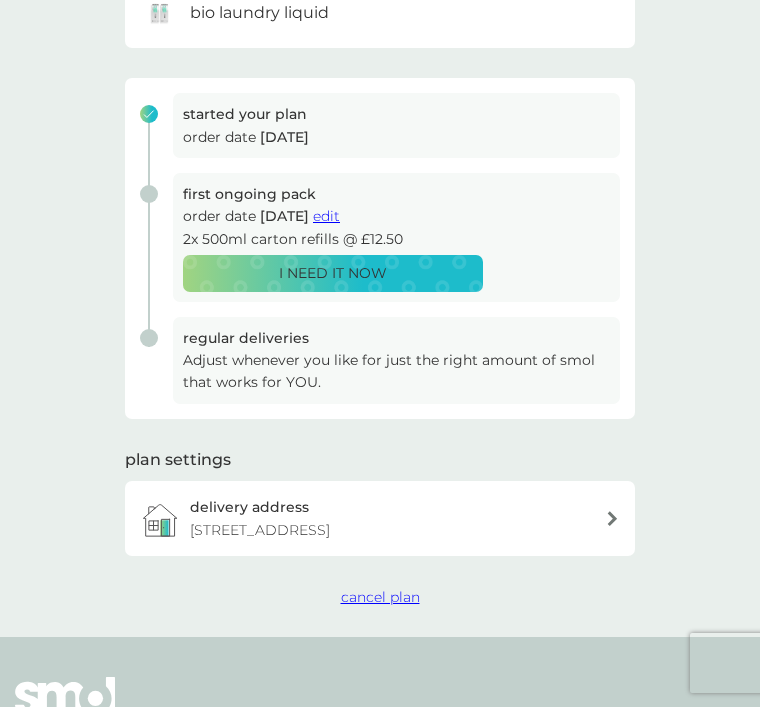 click on "your smol plans As your first main pack approaches, we’ve got everything set to run smoothly. Ready for cleaning that makes an impact? bio laundry liquid started your plan order date   [DATE] first ongoing pack order date   [DATE]   edit 2x 500ml carton refills @ £12.50 I NEED IT NOW regular deliveries Adjust whenever you like for just the right amount of smol that works for YOU. plan settings delivery address [STREET_ADDRESS] cancel plan" at bounding box center (380, 242) 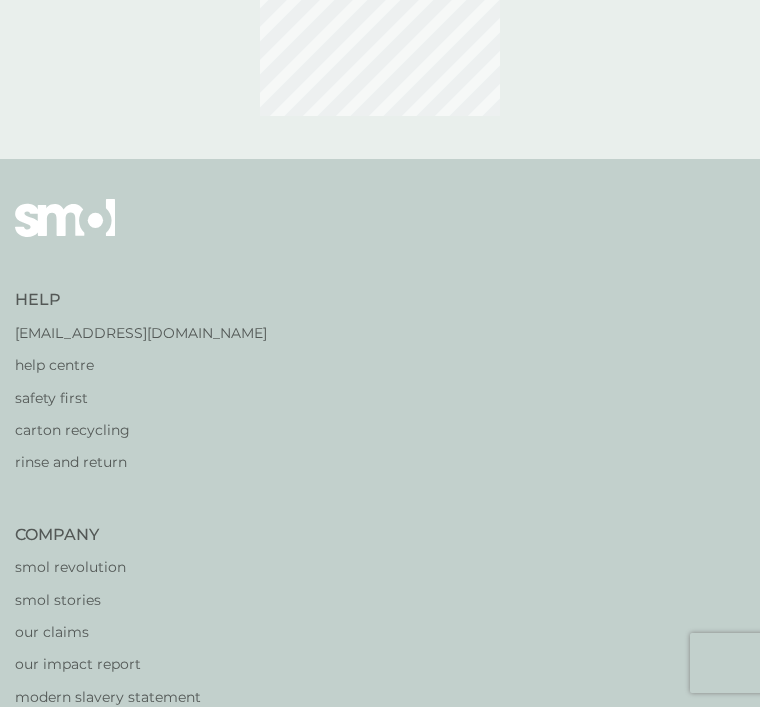 scroll, scrollTop: 0, scrollLeft: 0, axis: both 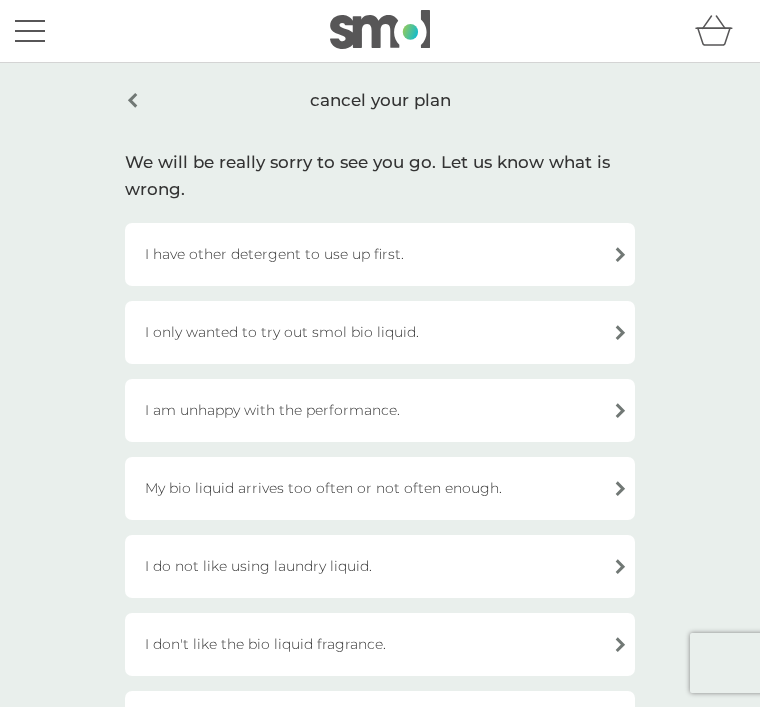 click on "I have other detergent to use up first." at bounding box center (380, 254) 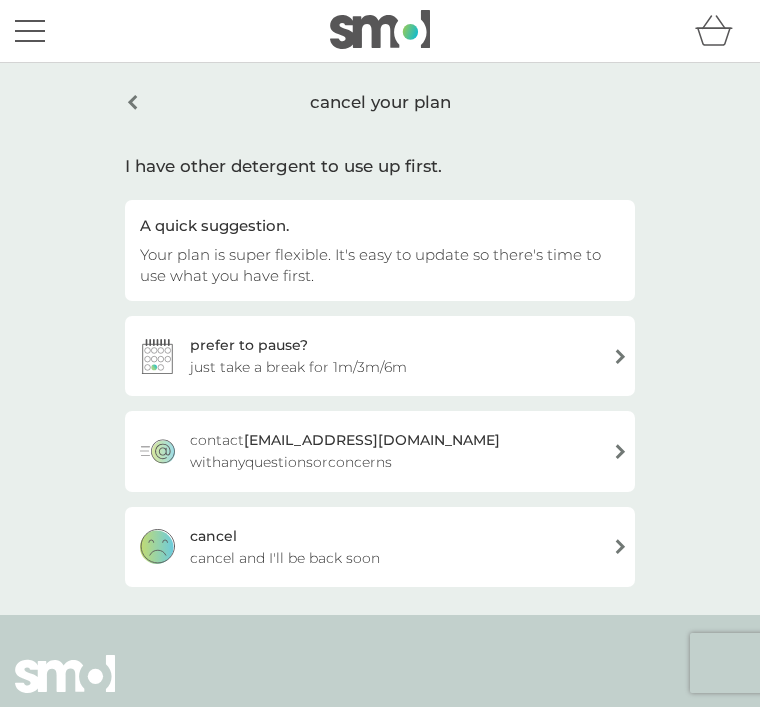 click on "prefer to pause? just take a break for 1m/3m/6m" at bounding box center (380, 356) 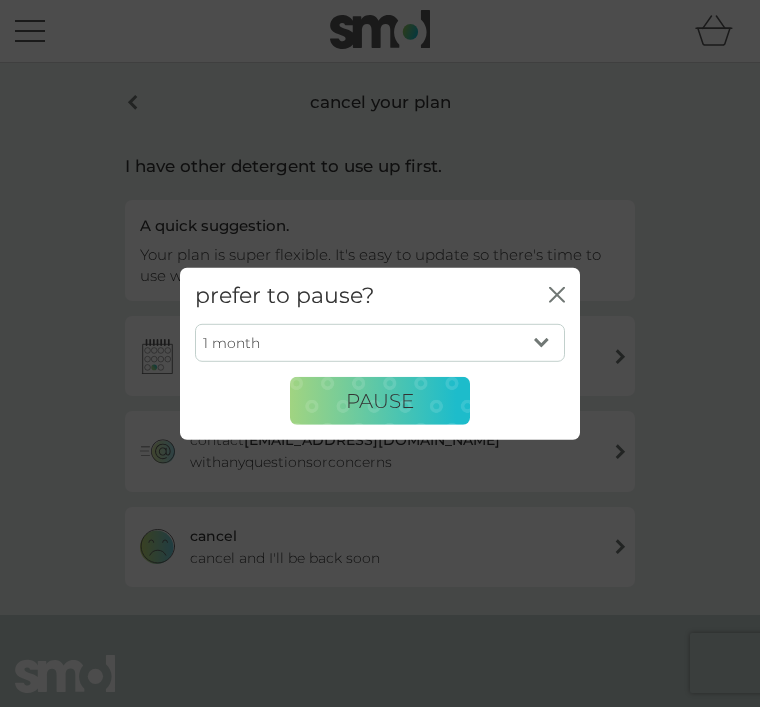click on "1 month 3 months 6 months" at bounding box center (380, 343) 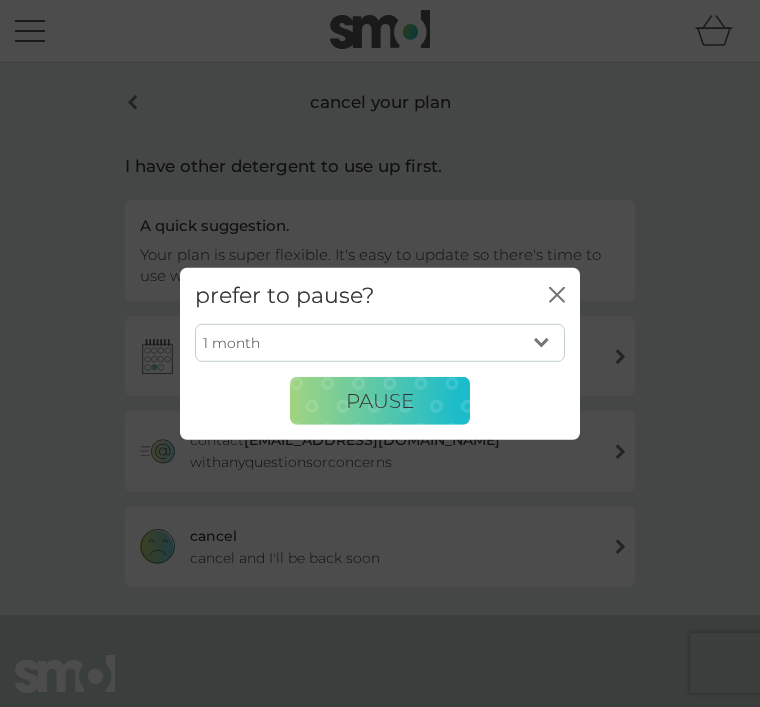 select on "3" 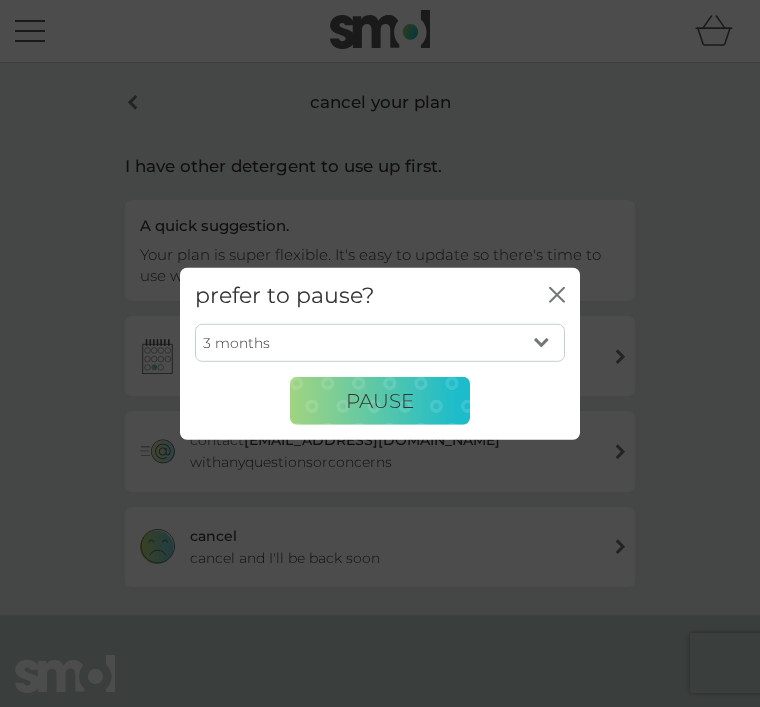click on "PAUSE" at bounding box center [380, 401] 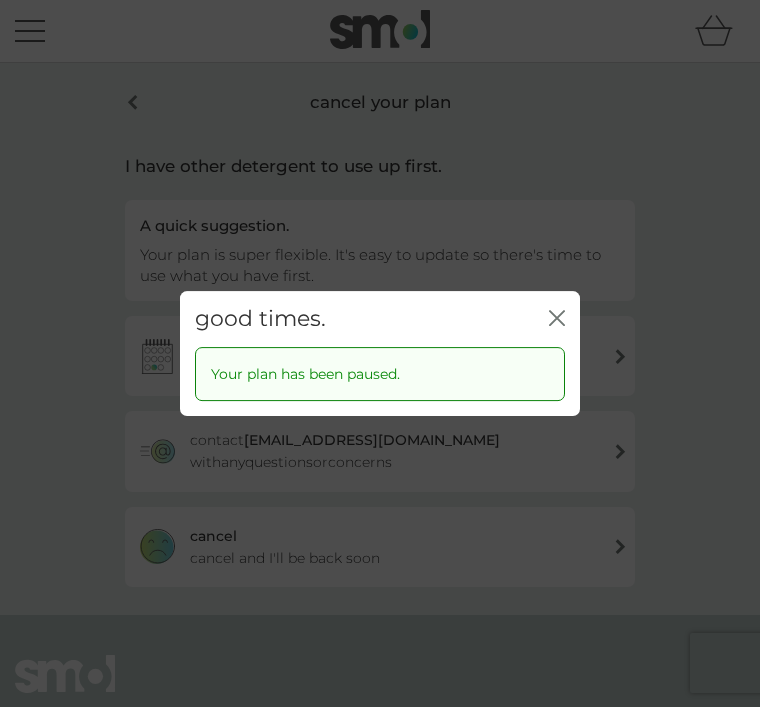 click on "close" at bounding box center [557, 319] 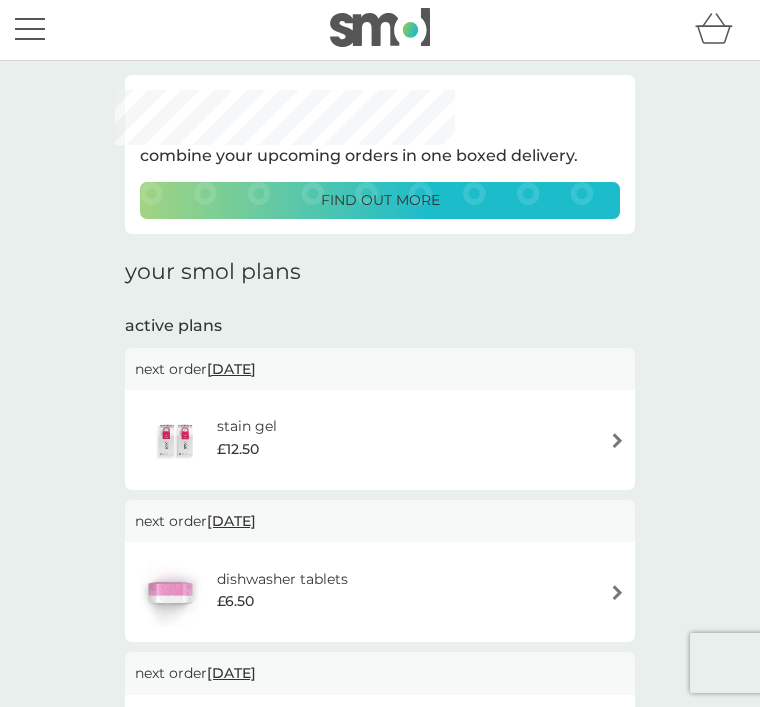 scroll, scrollTop: 0, scrollLeft: 0, axis: both 